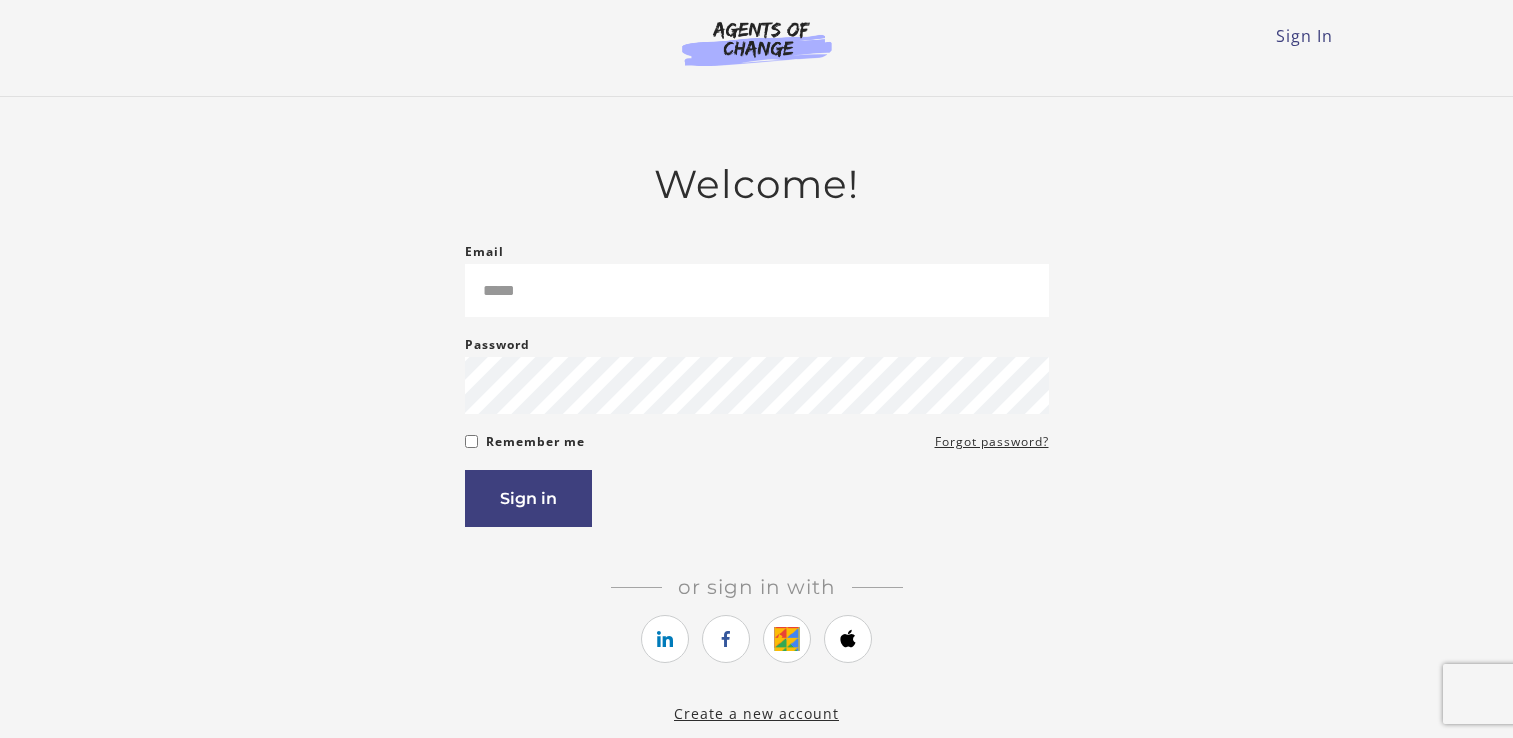scroll, scrollTop: 0, scrollLeft: 0, axis: both 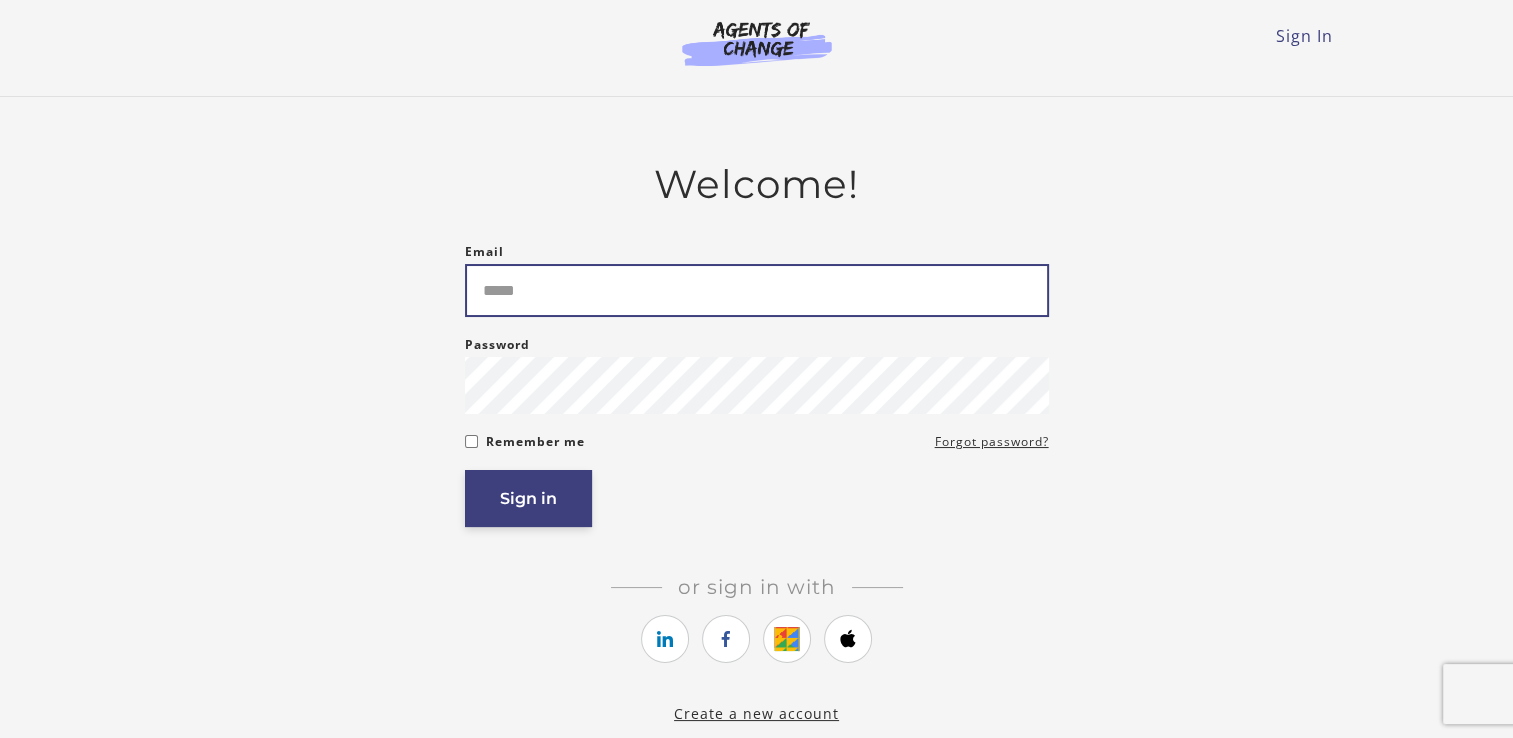 type on "**********" 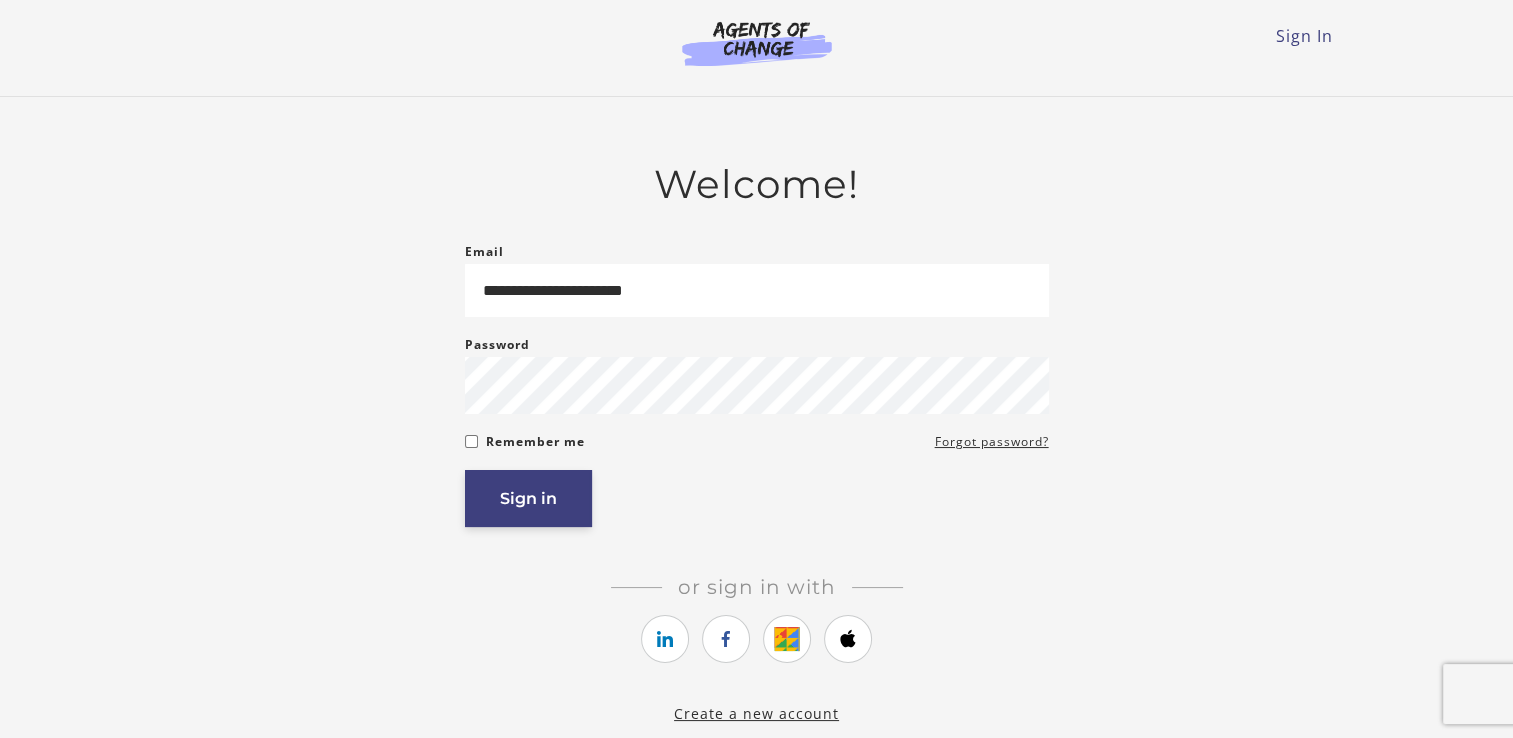 click on "Sign in" at bounding box center (528, 498) 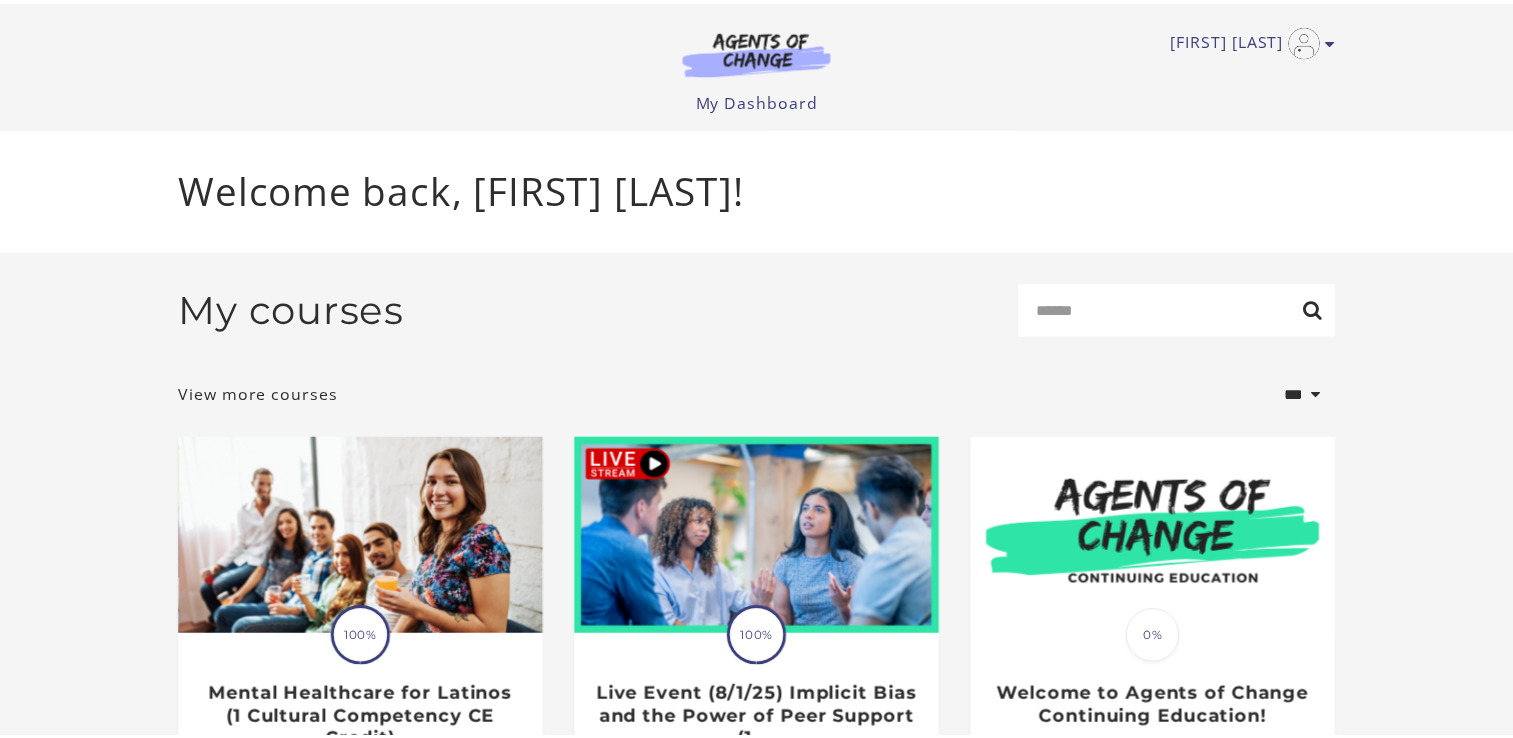 scroll, scrollTop: 0, scrollLeft: 0, axis: both 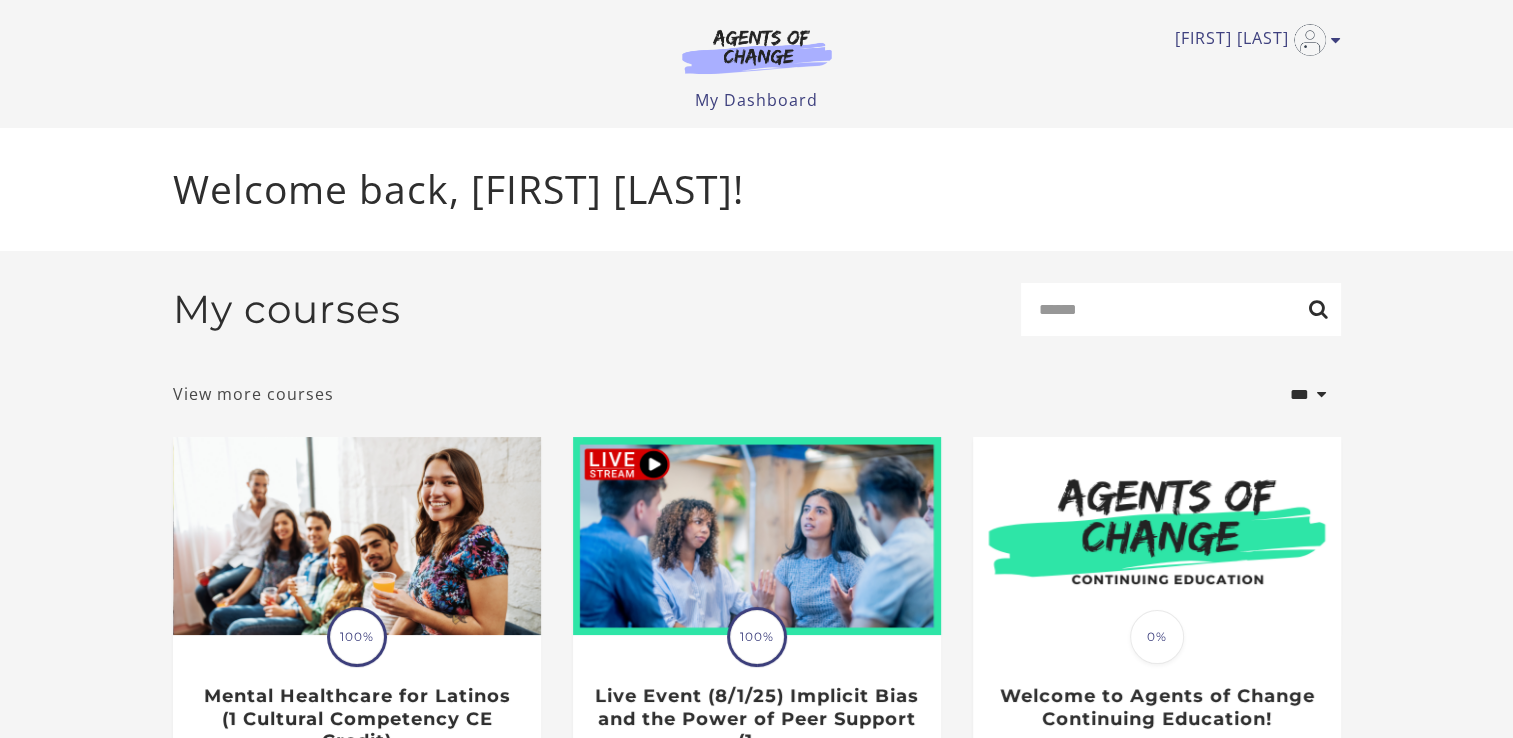 click on "View more courses" at bounding box center (253, 394) 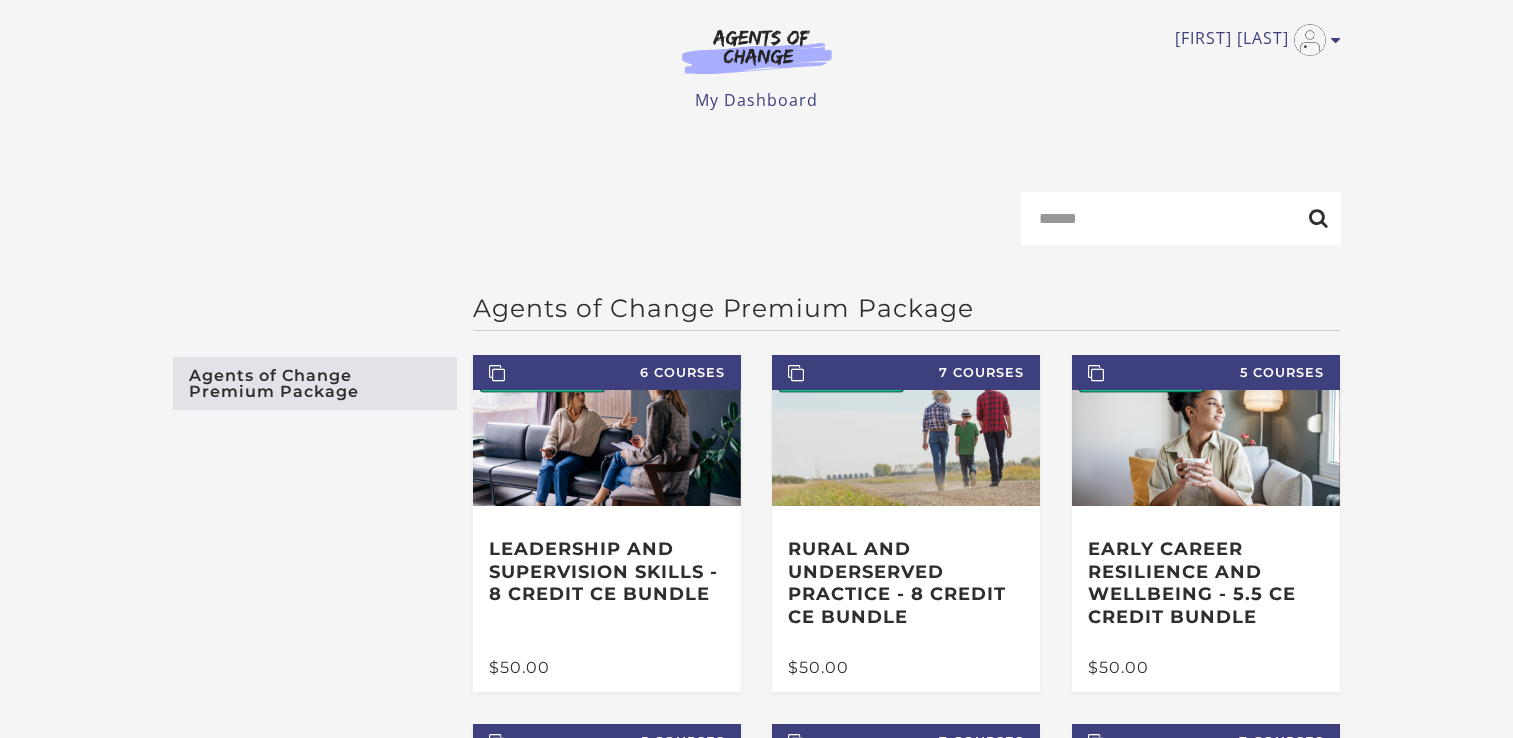scroll, scrollTop: 0, scrollLeft: 0, axis: both 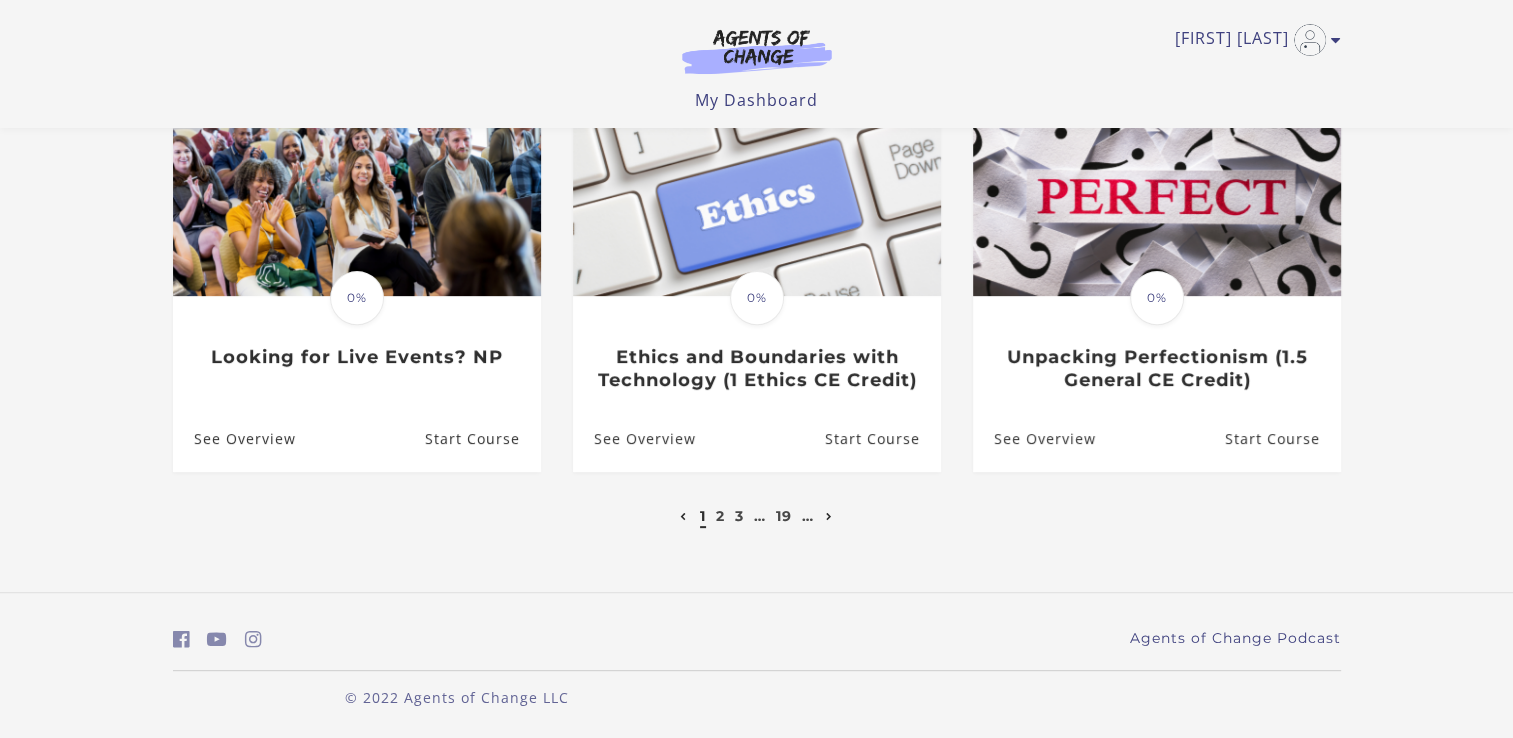 click at bounding box center (829, 517) 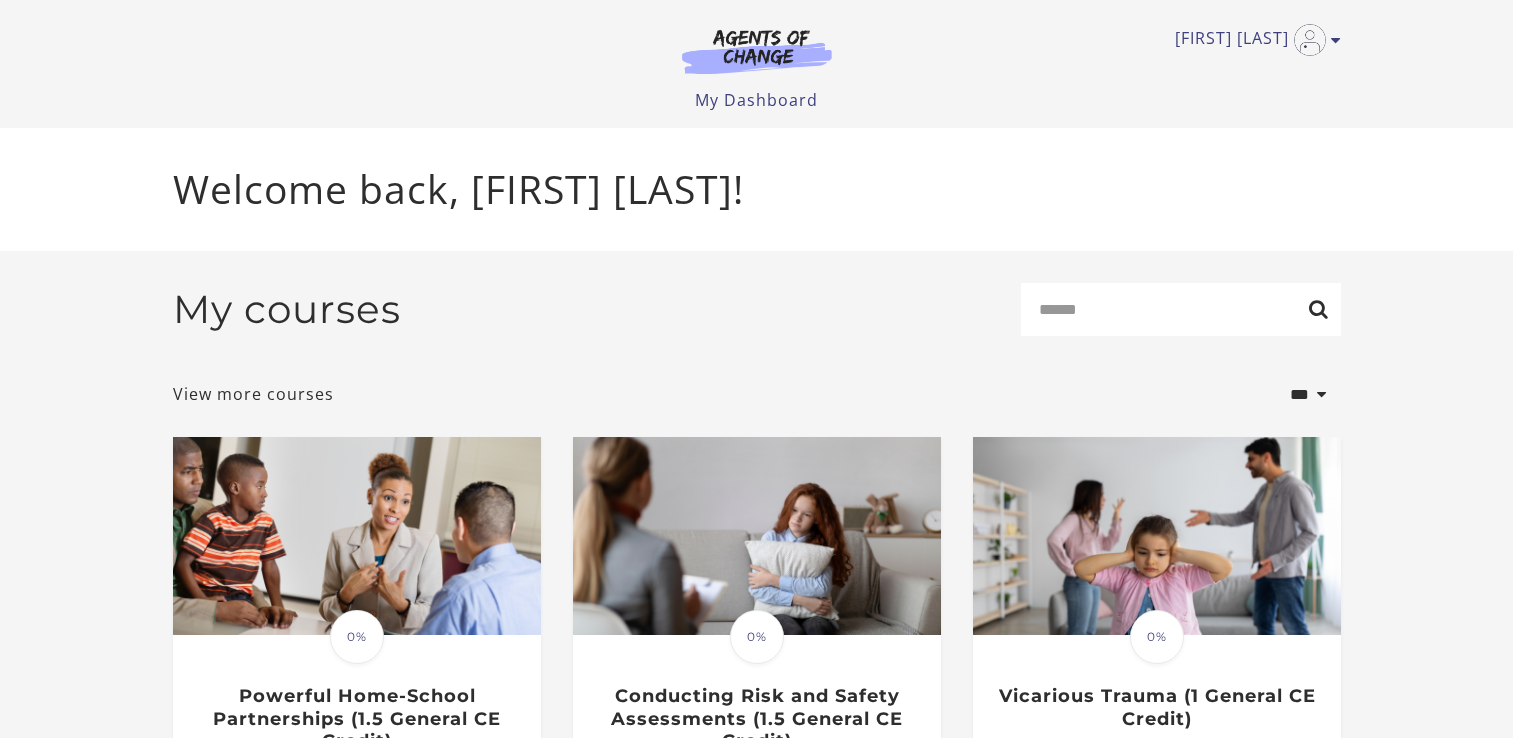 scroll, scrollTop: 0, scrollLeft: 0, axis: both 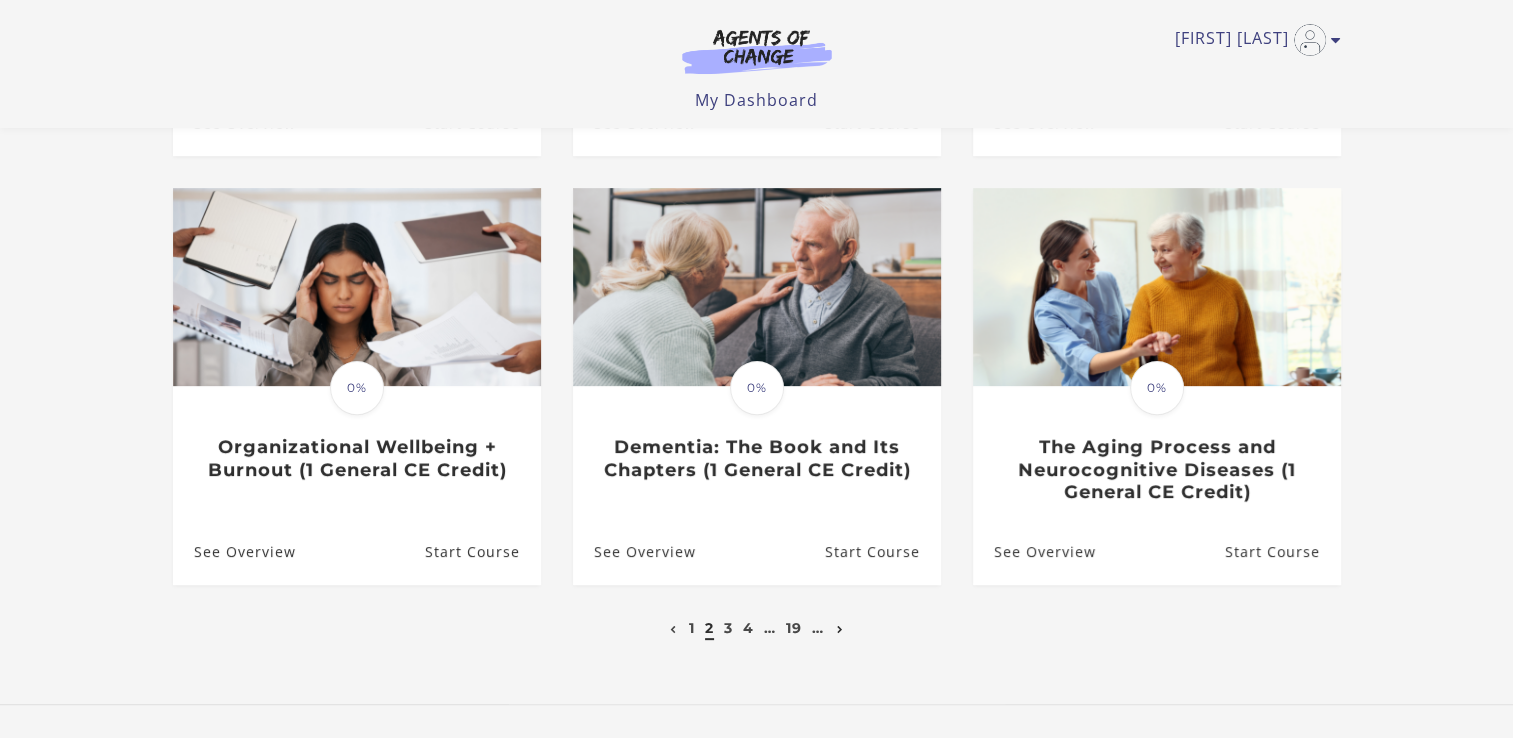 click at bounding box center [840, 630] 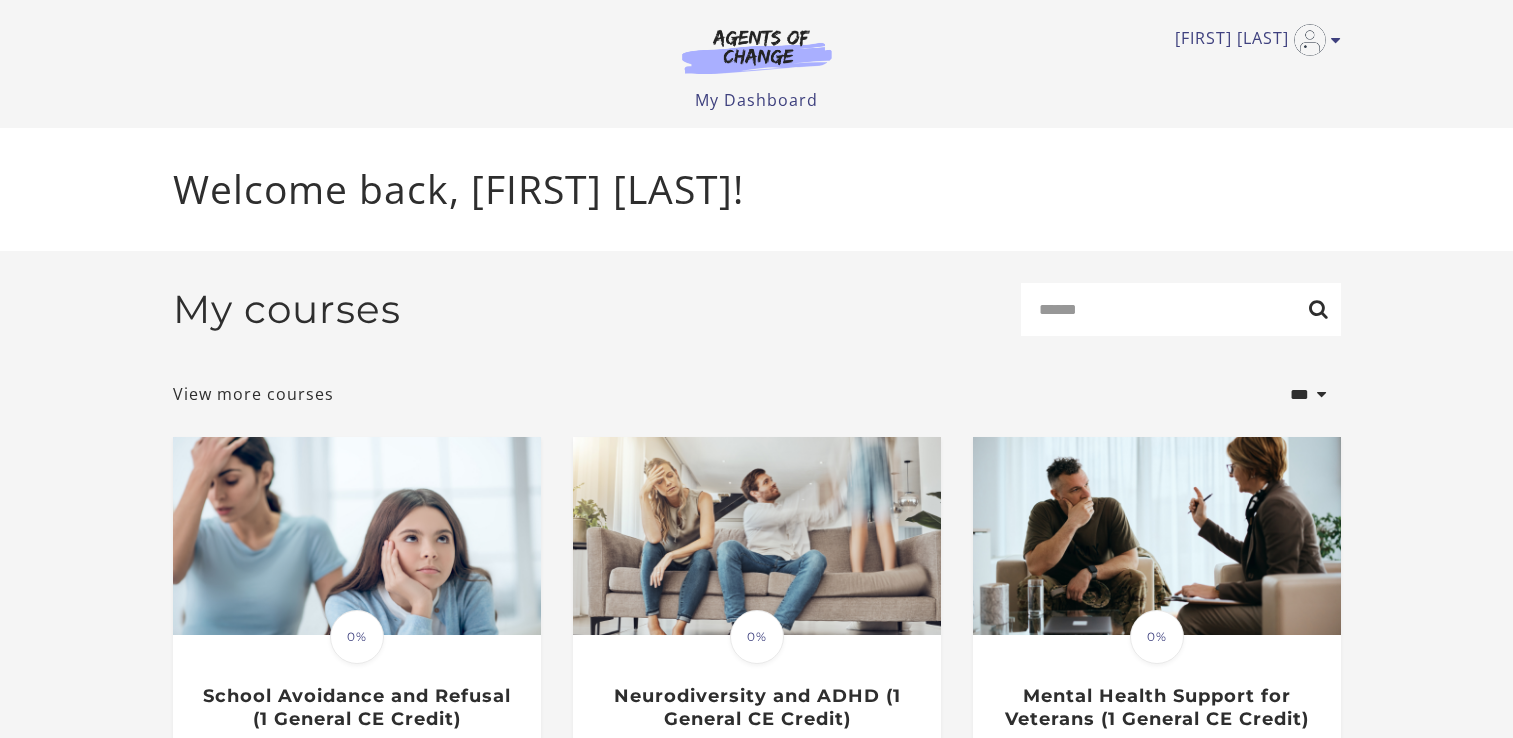 scroll, scrollTop: 0, scrollLeft: 0, axis: both 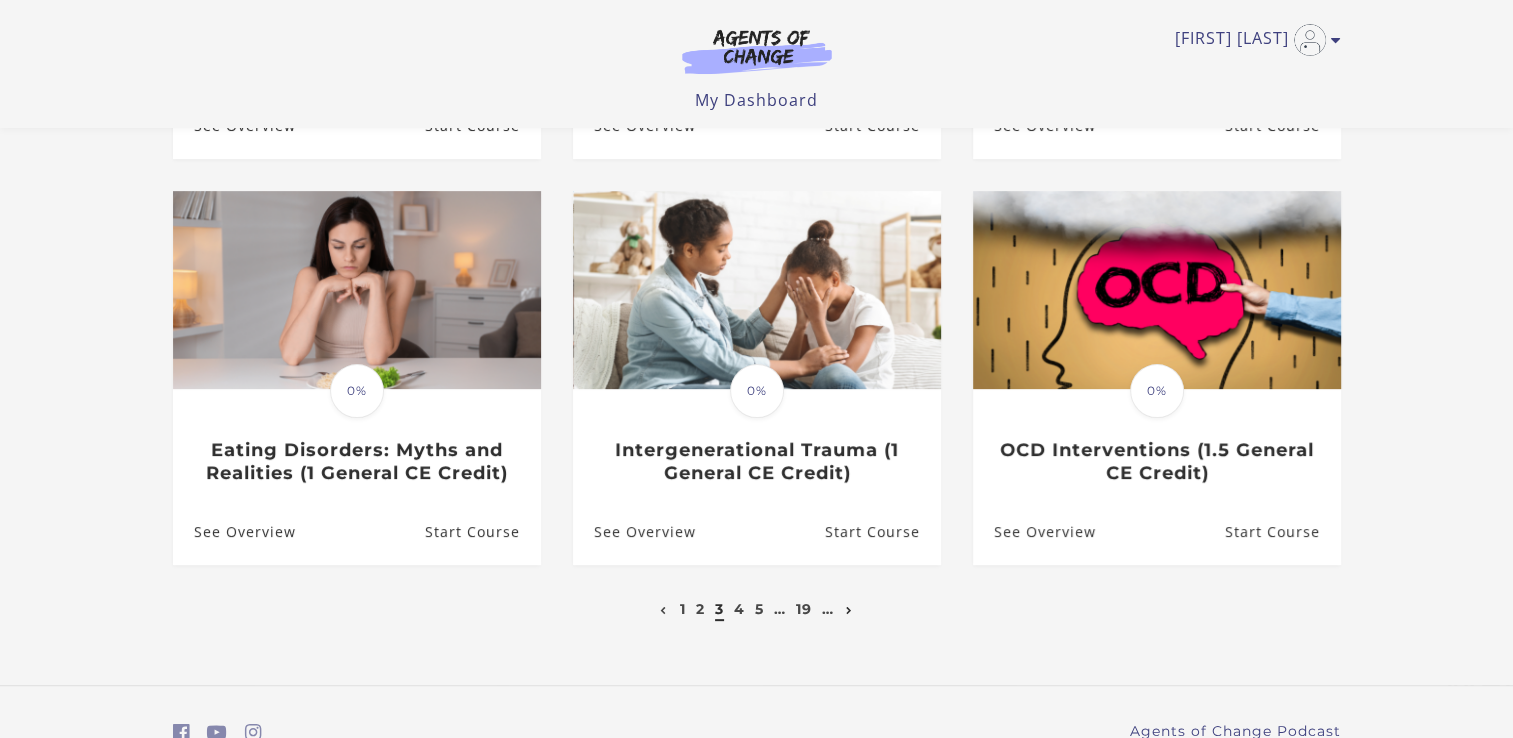 click at bounding box center [849, 611] 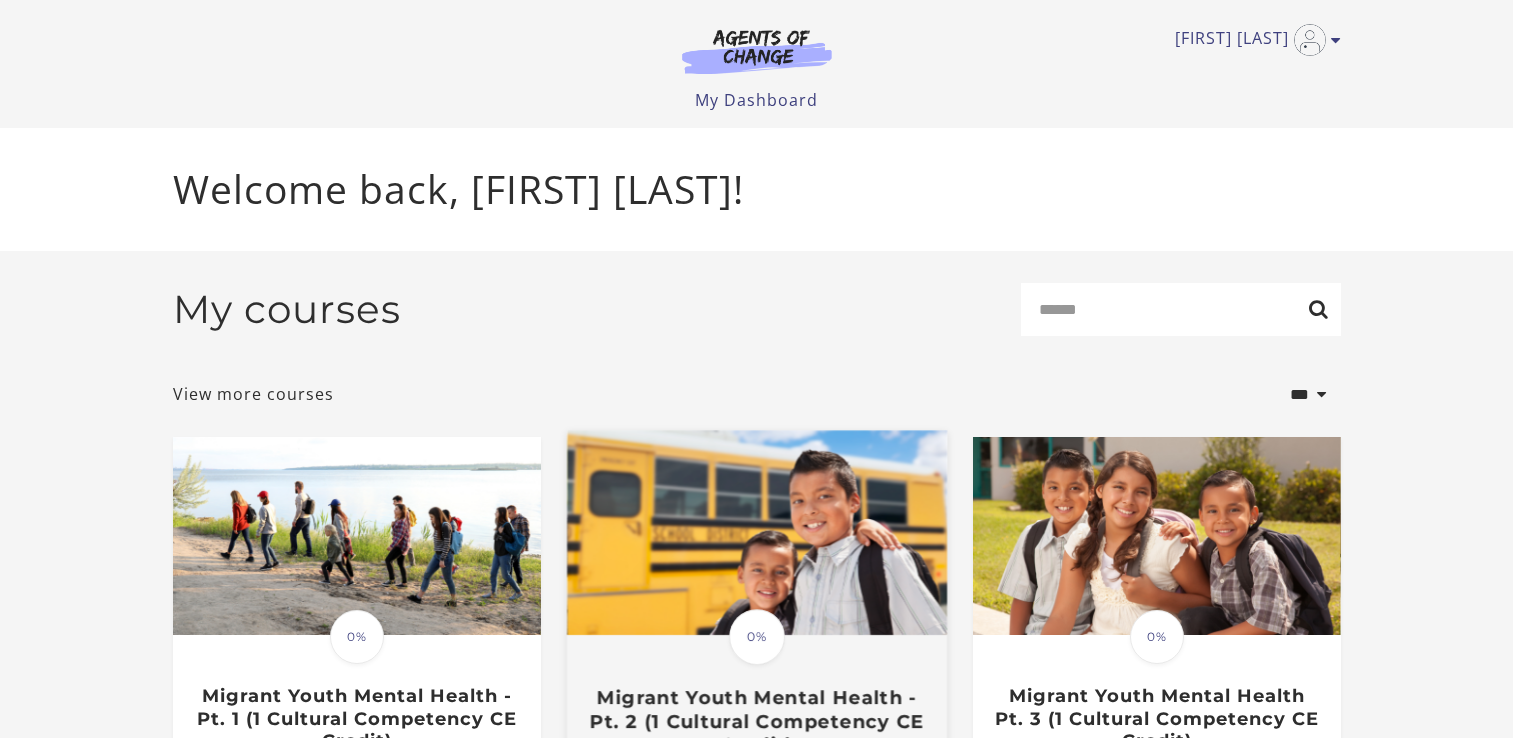 scroll, scrollTop: 0, scrollLeft: 0, axis: both 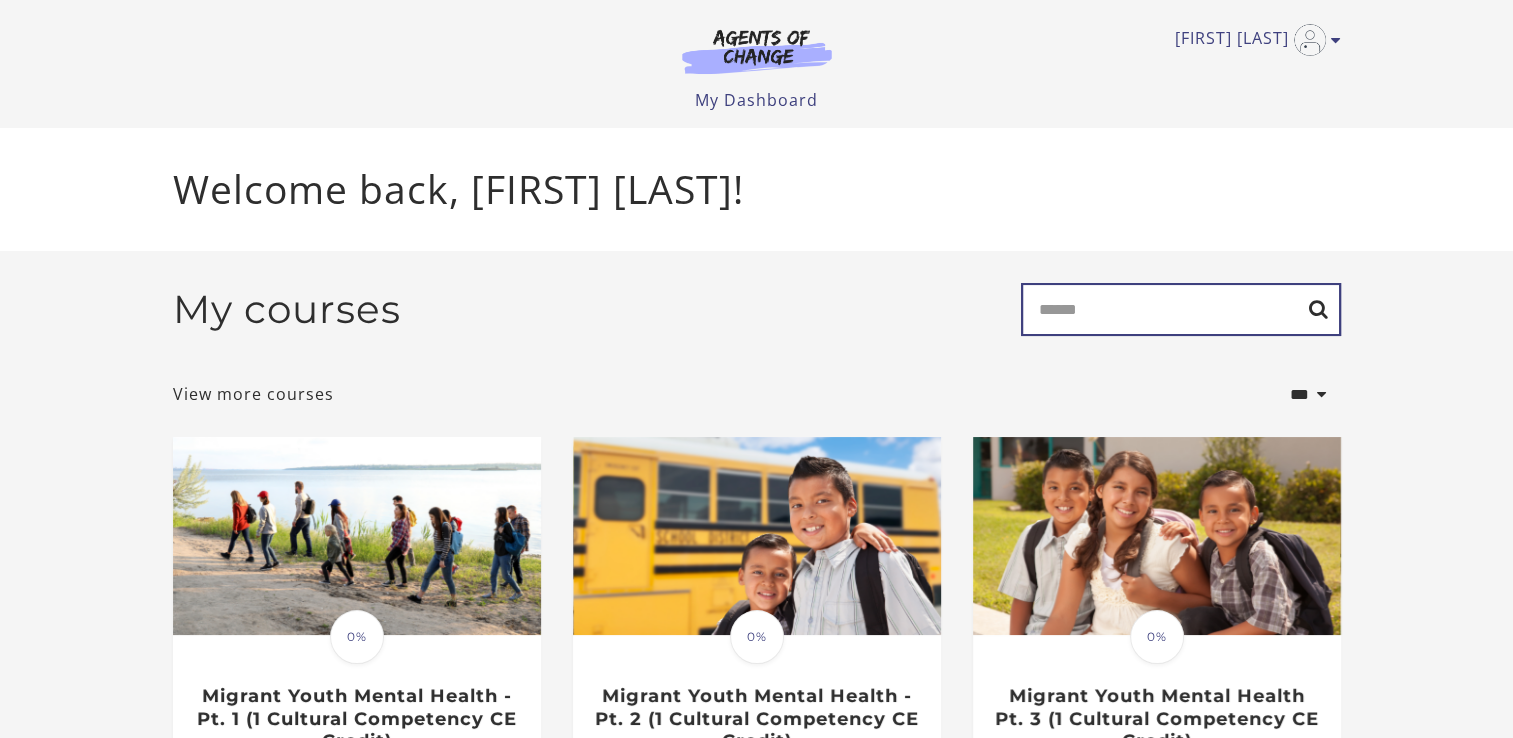click on "Search" at bounding box center [1181, 309] 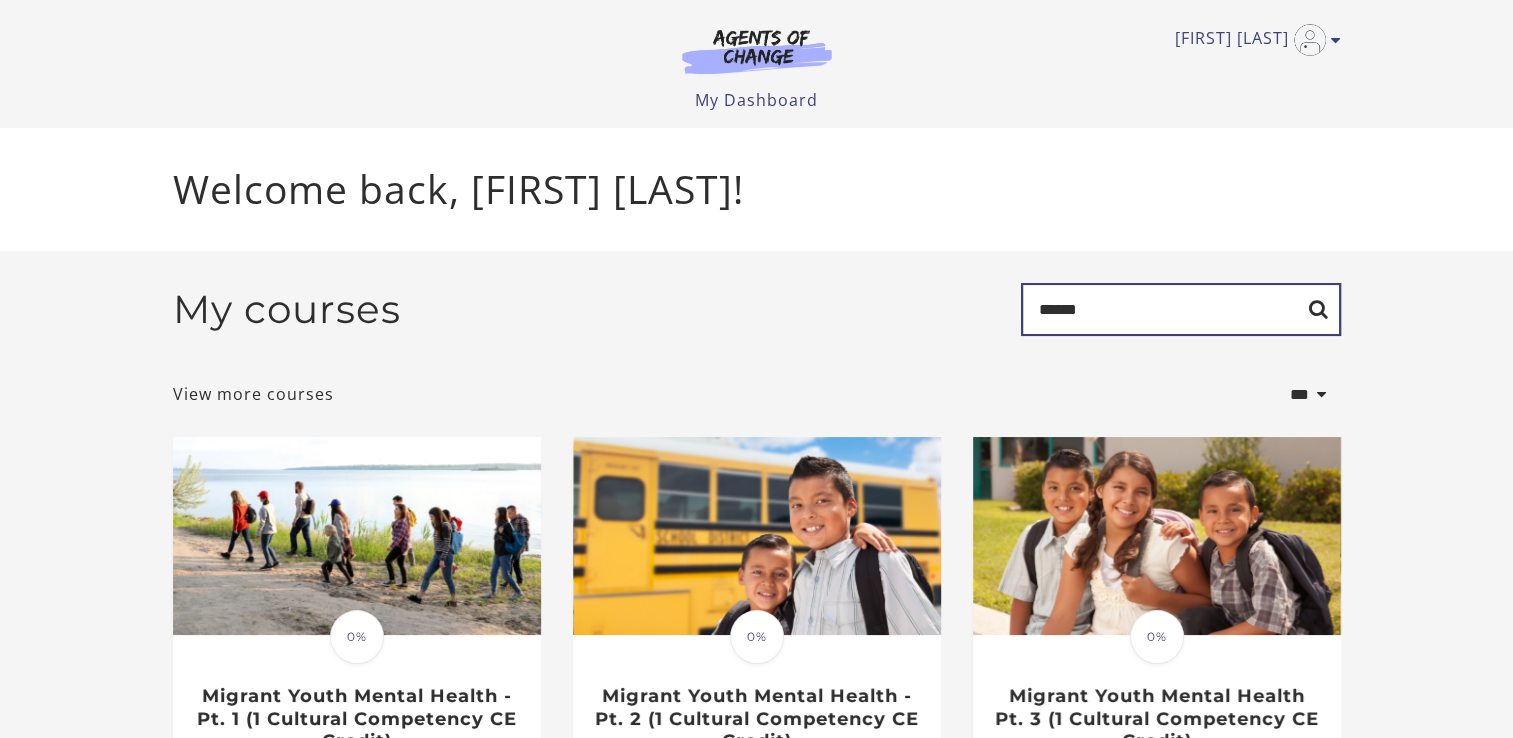type on "******" 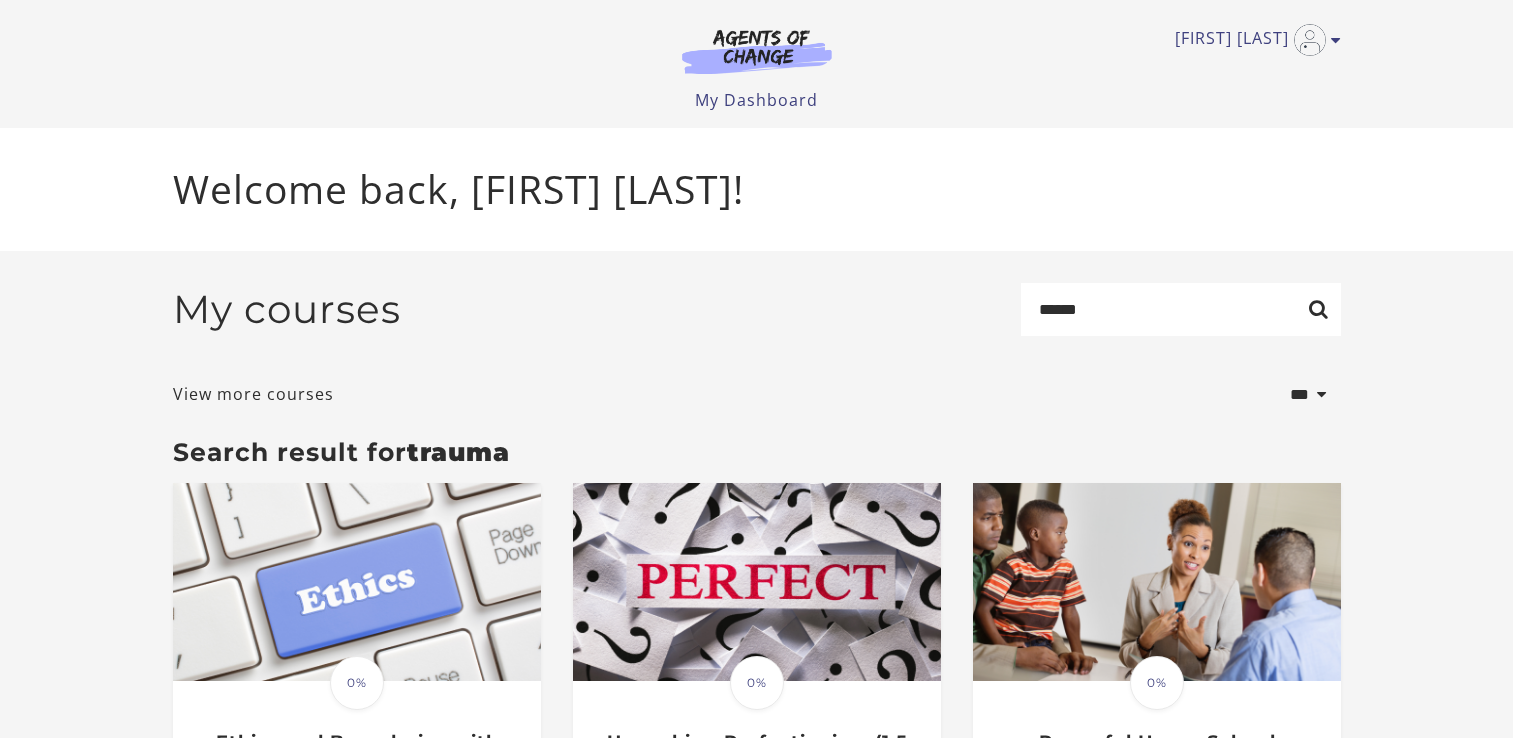 scroll, scrollTop: 0, scrollLeft: 0, axis: both 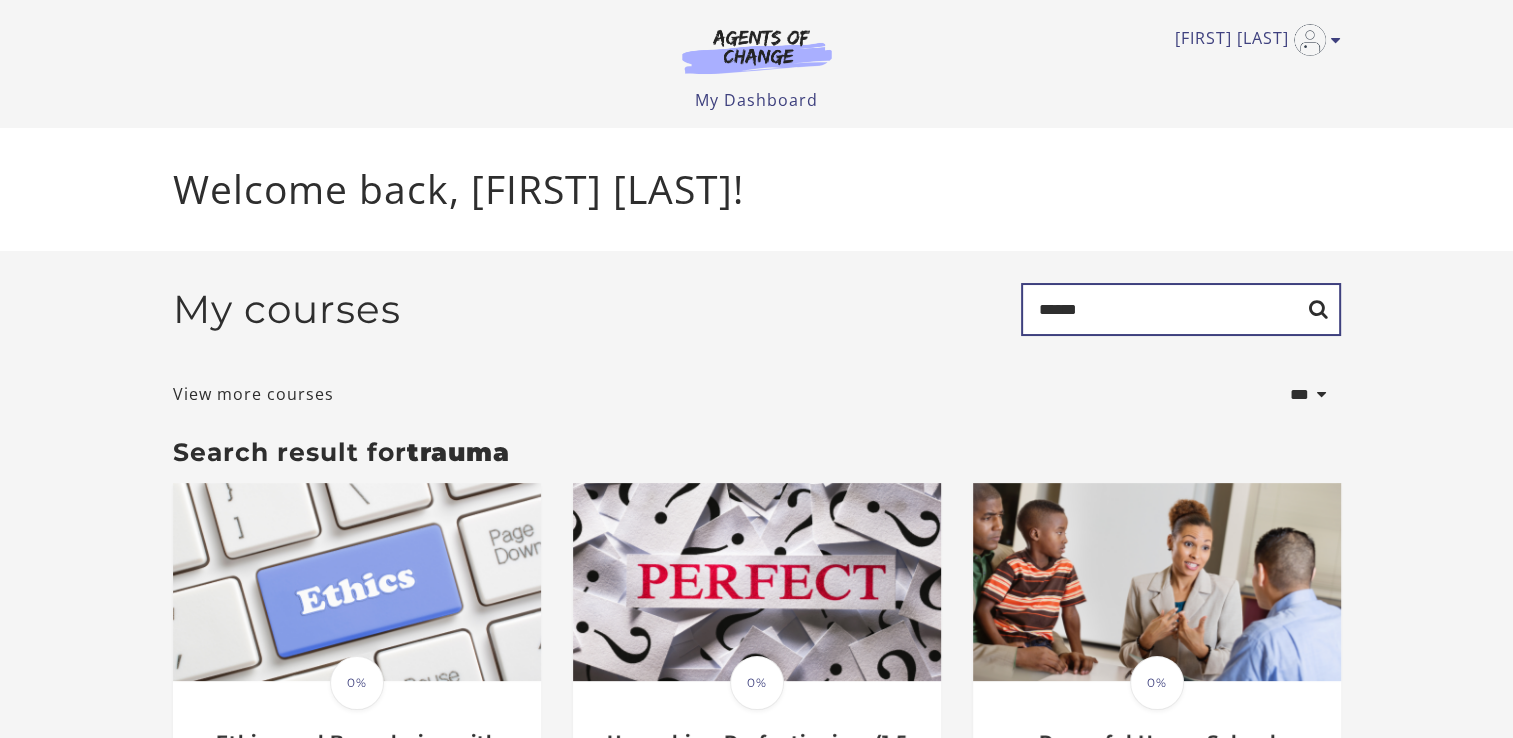 drag, startPoint x: 1140, startPoint y: 304, endPoint x: 952, endPoint y: 302, distance: 188.01064 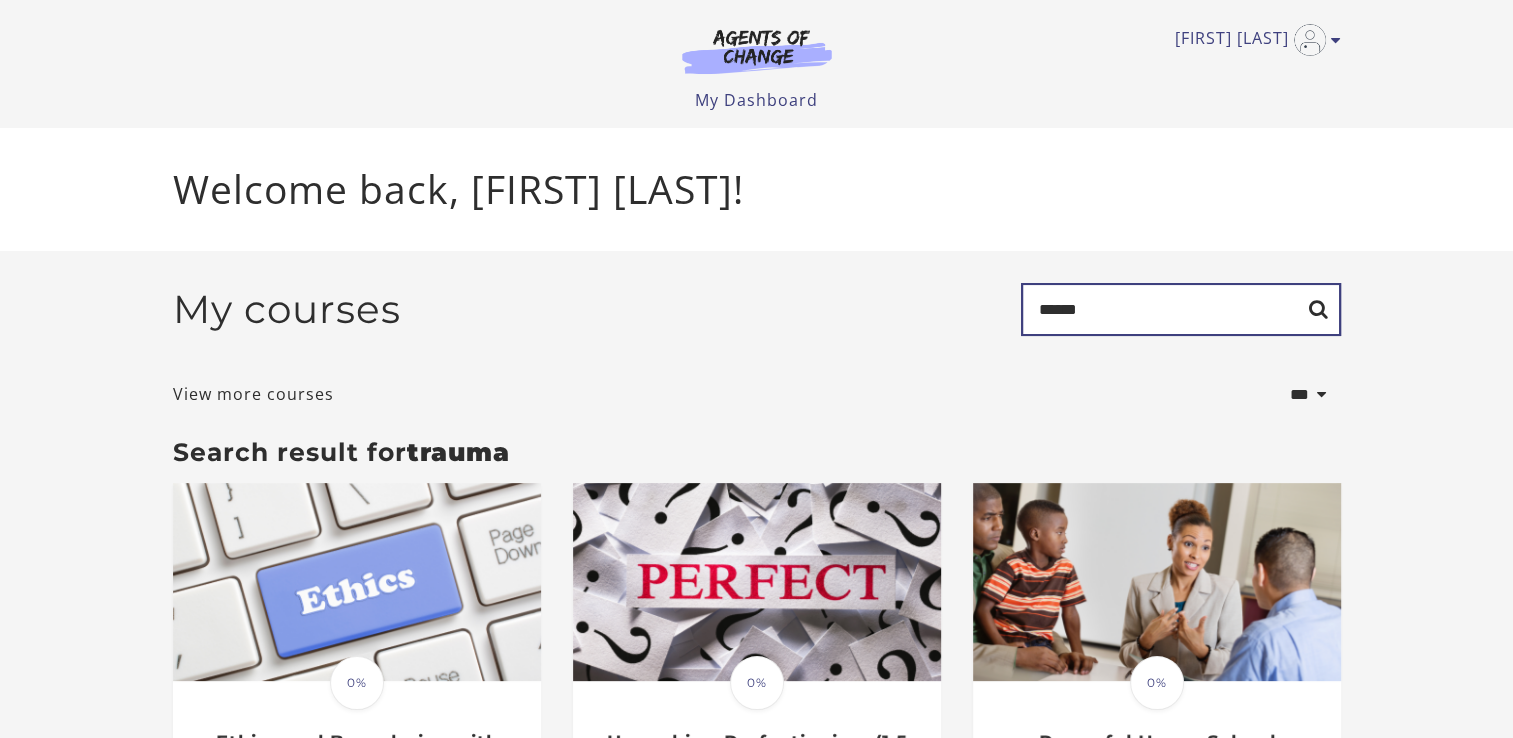 type 